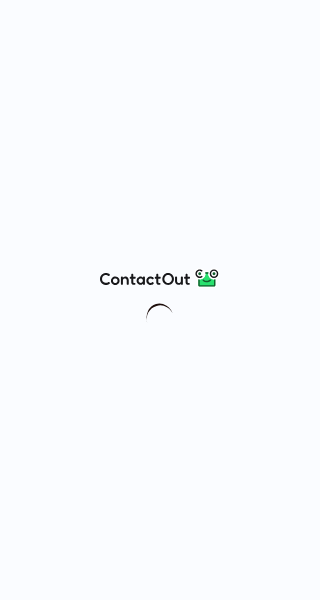scroll, scrollTop: 0, scrollLeft: 0, axis: both 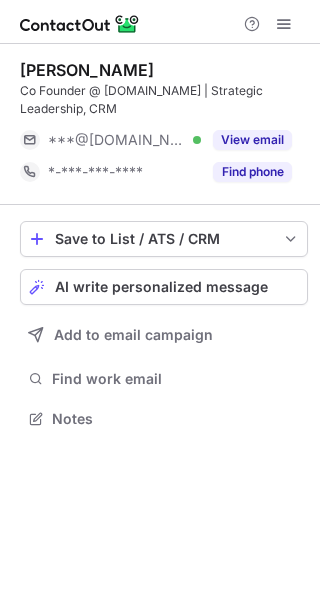 click on "View email" at bounding box center [246, 140] 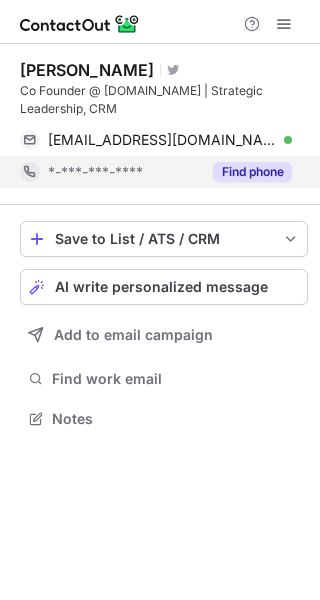 click on "Find phone" at bounding box center (252, 172) 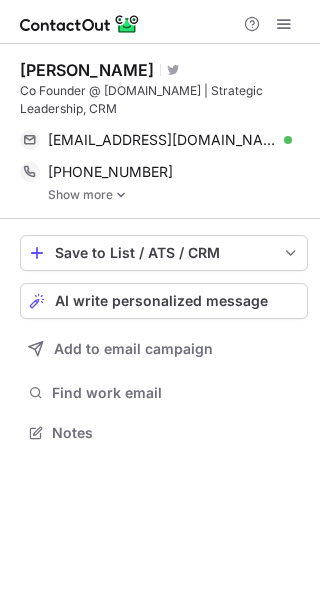 scroll, scrollTop: 10, scrollLeft: 10, axis: both 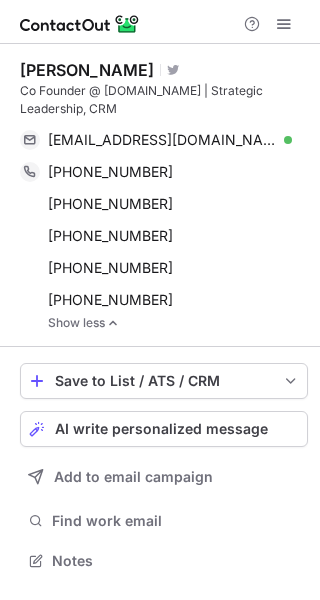 click on "Show less" at bounding box center [178, 323] 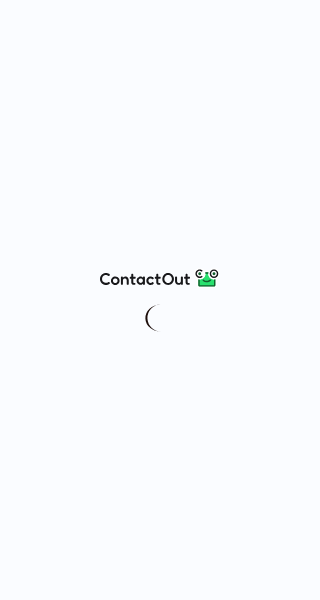 scroll, scrollTop: 0, scrollLeft: 0, axis: both 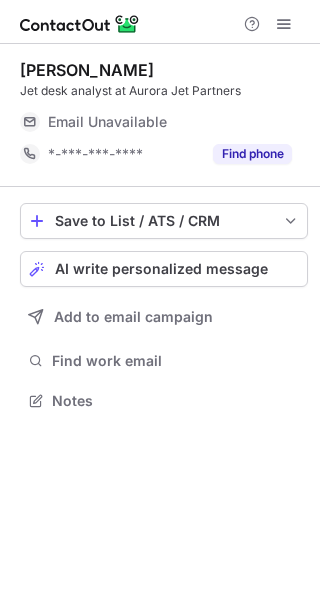 click on "Yuliya Arora Jet desk analyst at Aurora Jet Partners Email Unavailable Email address *-***-***-**** Find phone" at bounding box center [164, 115] 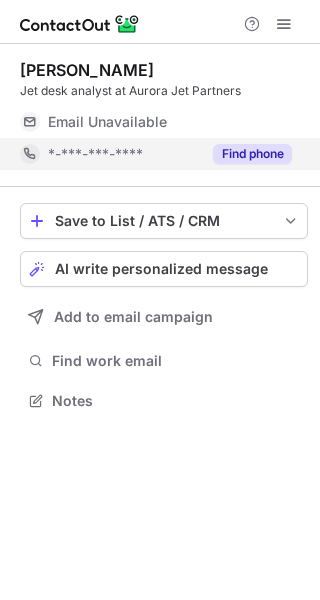 click on "Find phone" at bounding box center [252, 154] 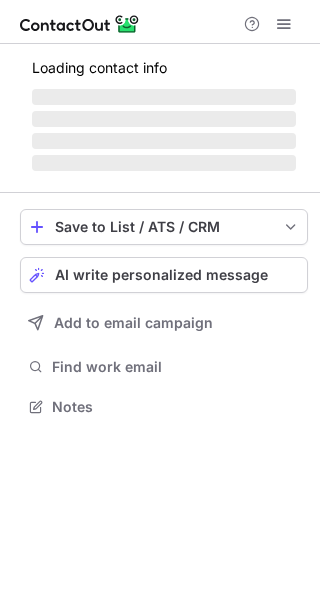 scroll, scrollTop: 0, scrollLeft: 0, axis: both 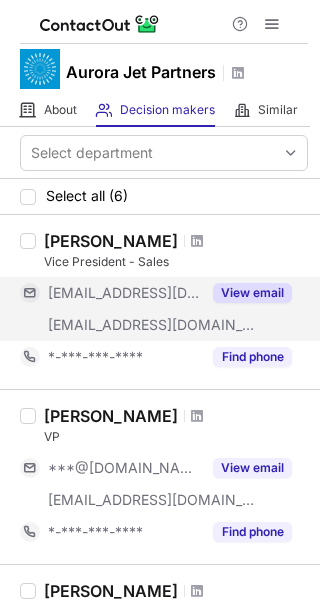 click on "View email" at bounding box center (246, 293) 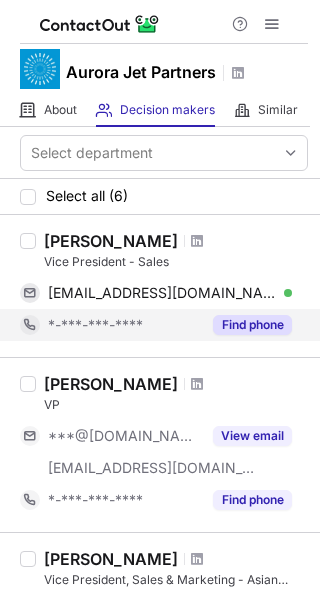 click on "Find phone" at bounding box center (252, 325) 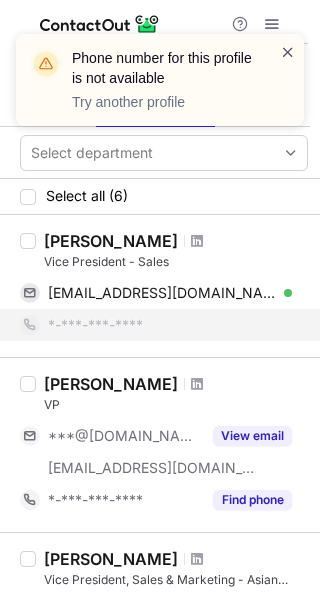 click at bounding box center [288, 52] 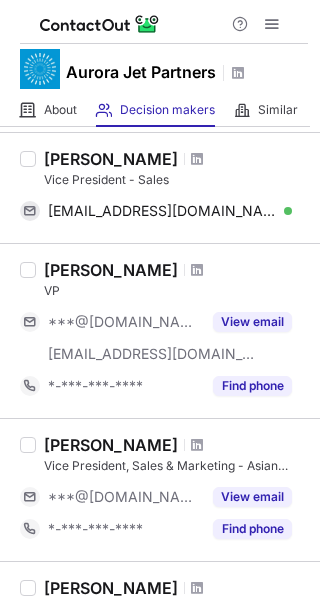 scroll, scrollTop: 200, scrollLeft: 0, axis: vertical 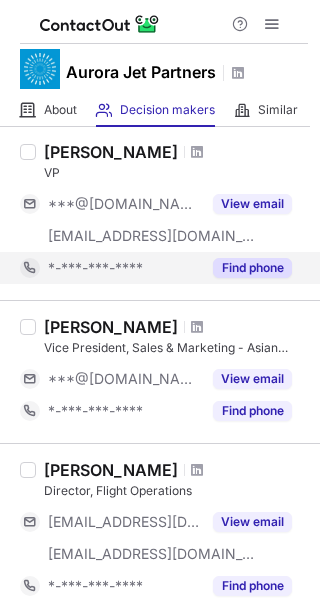 click on "Find phone" at bounding box center [246, 268] 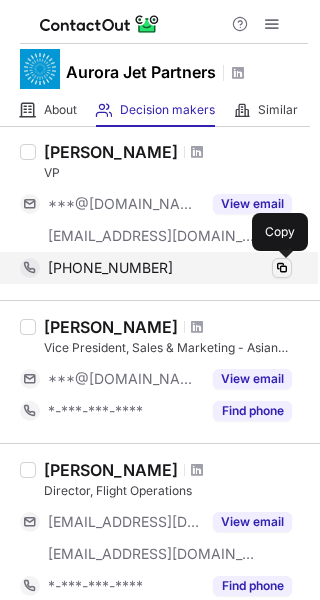 click at bounding box center [282, 268] 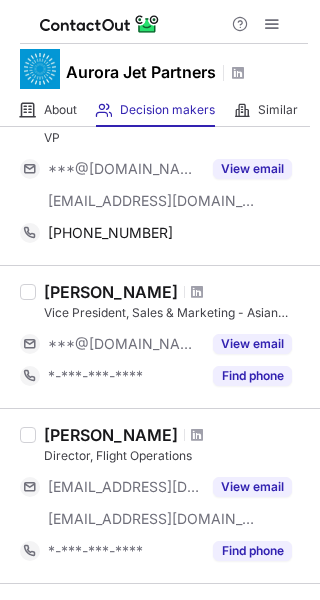 scroll, scrollTop: 200, scrollLeft: 0, axis: vertical 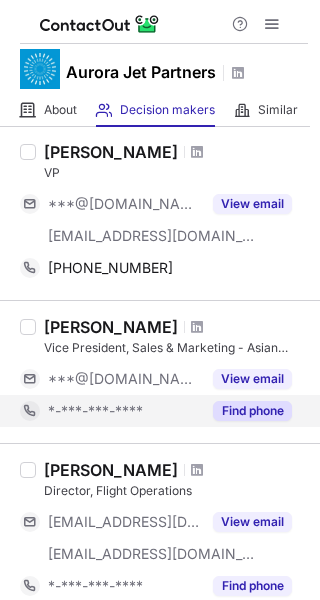 click on "Find phone" at bounding box center [252, 411] 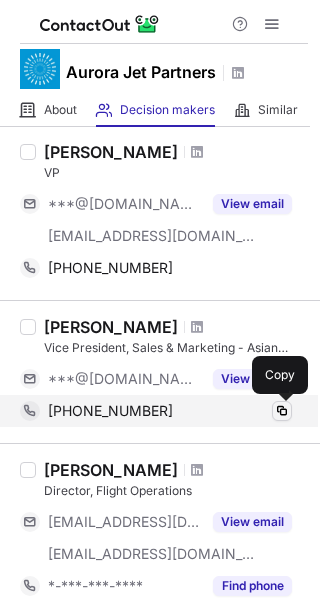 click at bounding box center (282, 411) 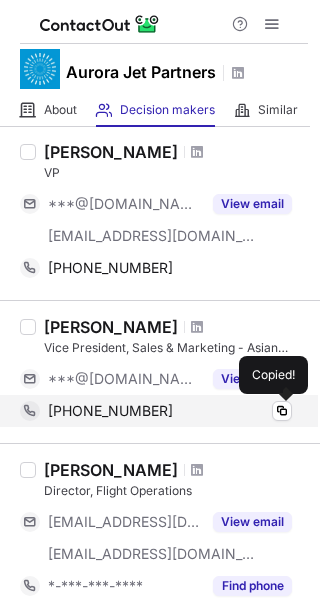 type 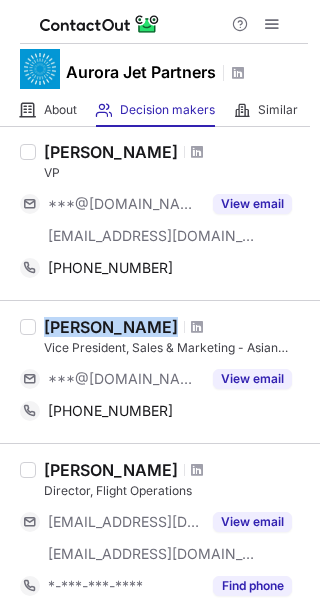 drag, startPoint x: 143, startPoint y: 328, endPoint x: 16, endPoint y: 322, distance: 127.141655 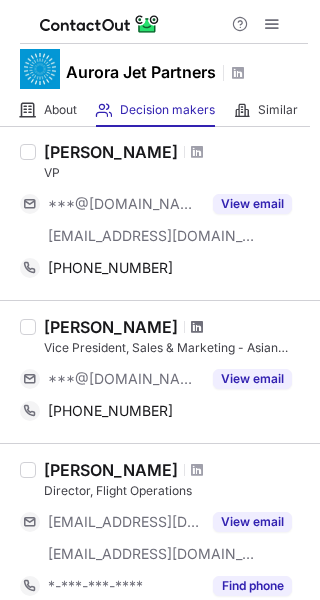 click at bounding box center (197, 327) 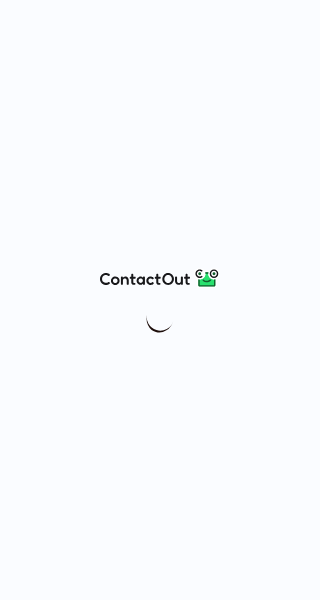 scroll, scrollTop: 0, scrollLeft: 0, axis: both 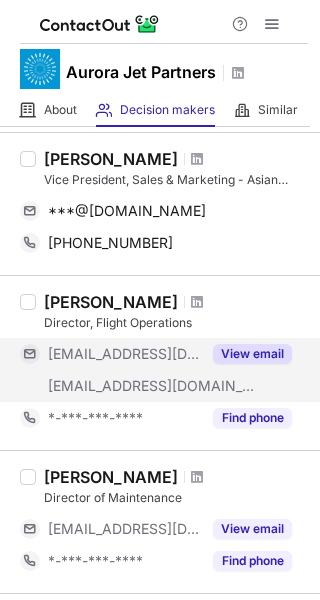 click on "View email" at bounding box center [252, 354] 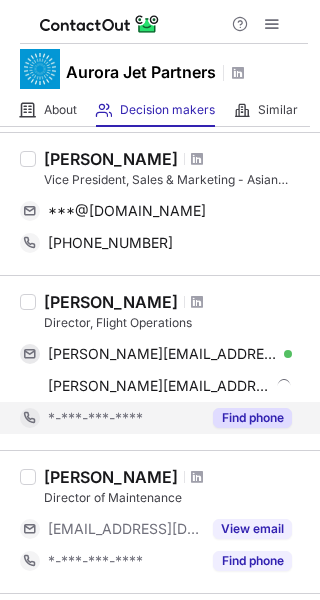 click on "Find phone" at bounding box center (252, 418) 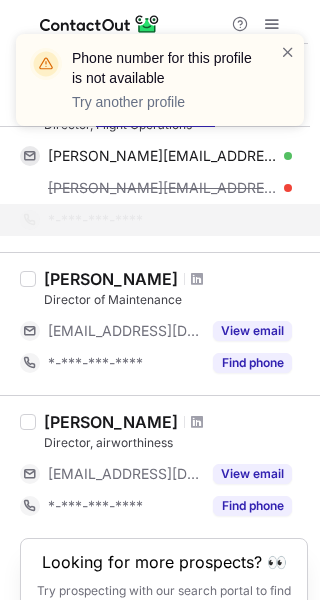 scroll, scrollTop: 600, scrollLeft: 0, axis: vertical 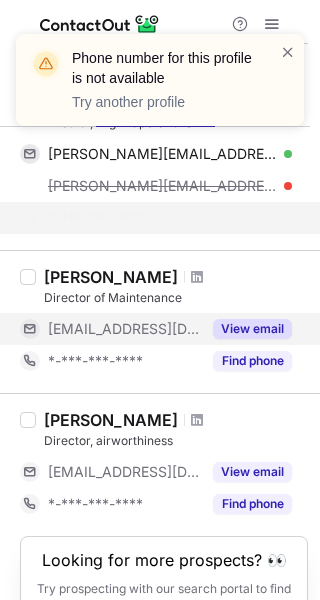 click on "Chuck Teschke Director of Maintenance ***@aurorajet.ca View email *-***-***-**** Find phone" at bounding box center [172, 322] 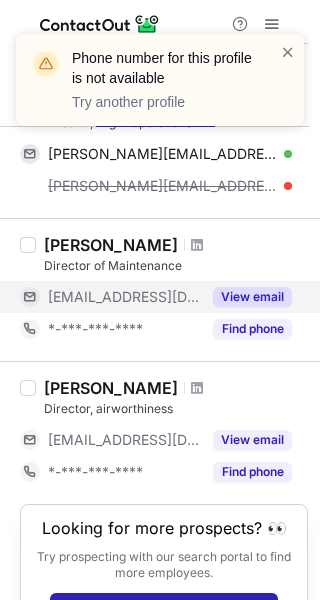 click on "View email" at bounding box center [252, 297] 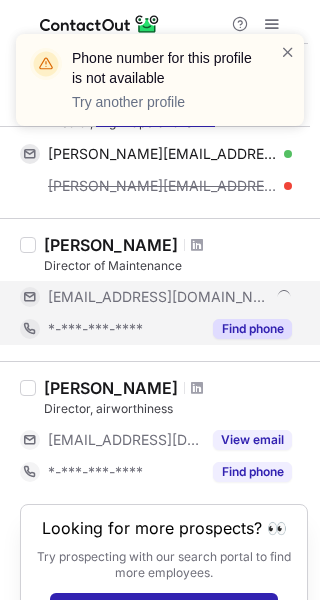 click on "Find phone" at bounding box center (252, 329) 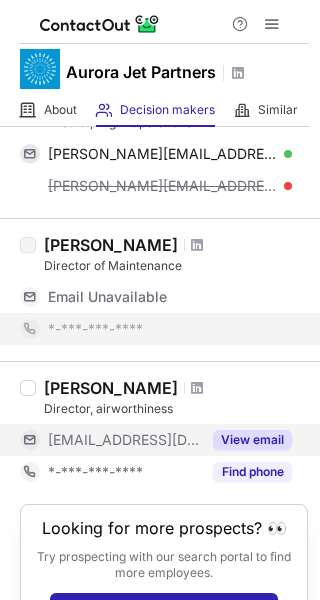 click on "View email" at bounding box center [252, 440] 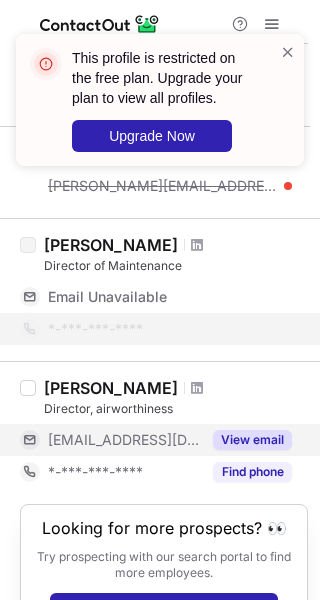 click on "***@aurorajet.ca View email" at bounding box center [156, 440] 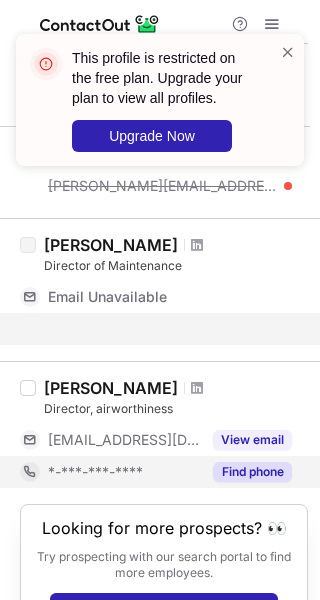 click on "Find phone" at bounding box center (252, 472) 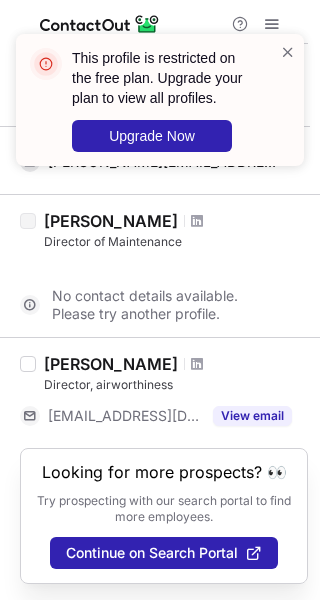 scroll, scrollTop: 560, scrollLeft: 0, axis: vertical 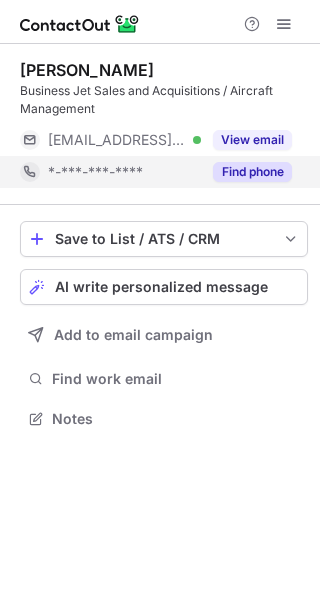 click on "Find phone" at bounding box center [252, 172] 